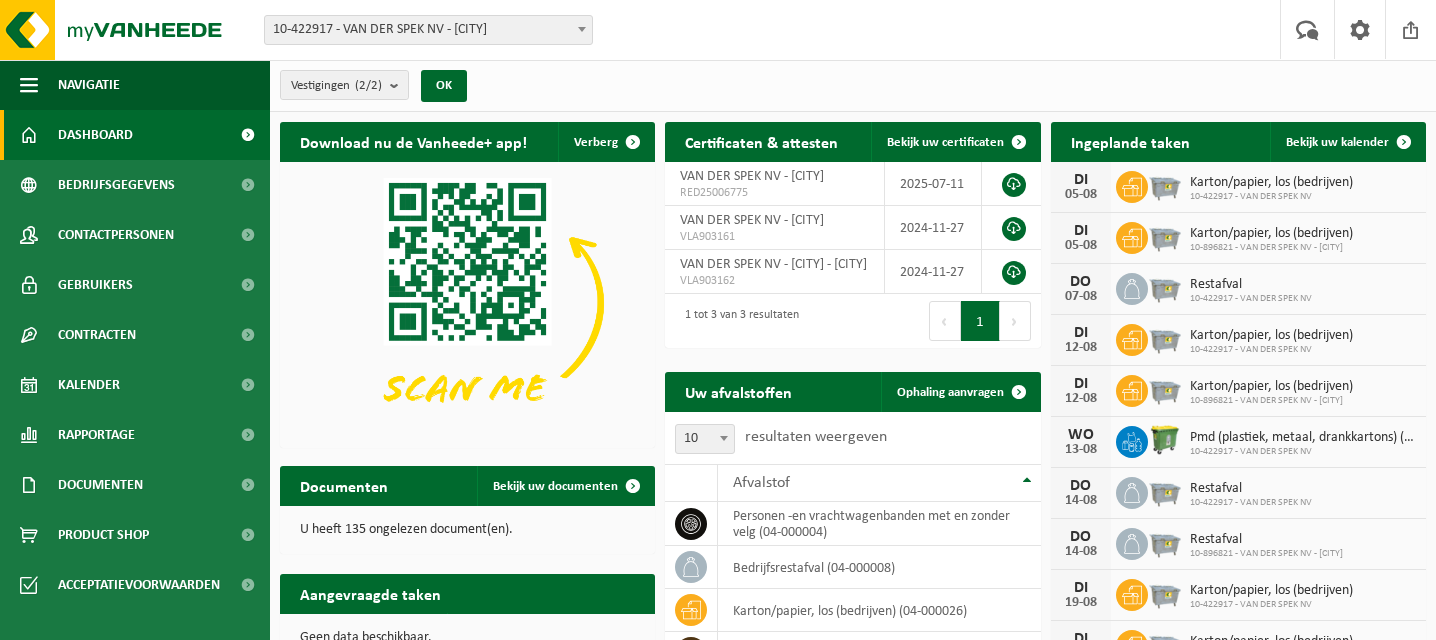 scroll, scrollTop: 0, scrollLeft: 0, axis: both 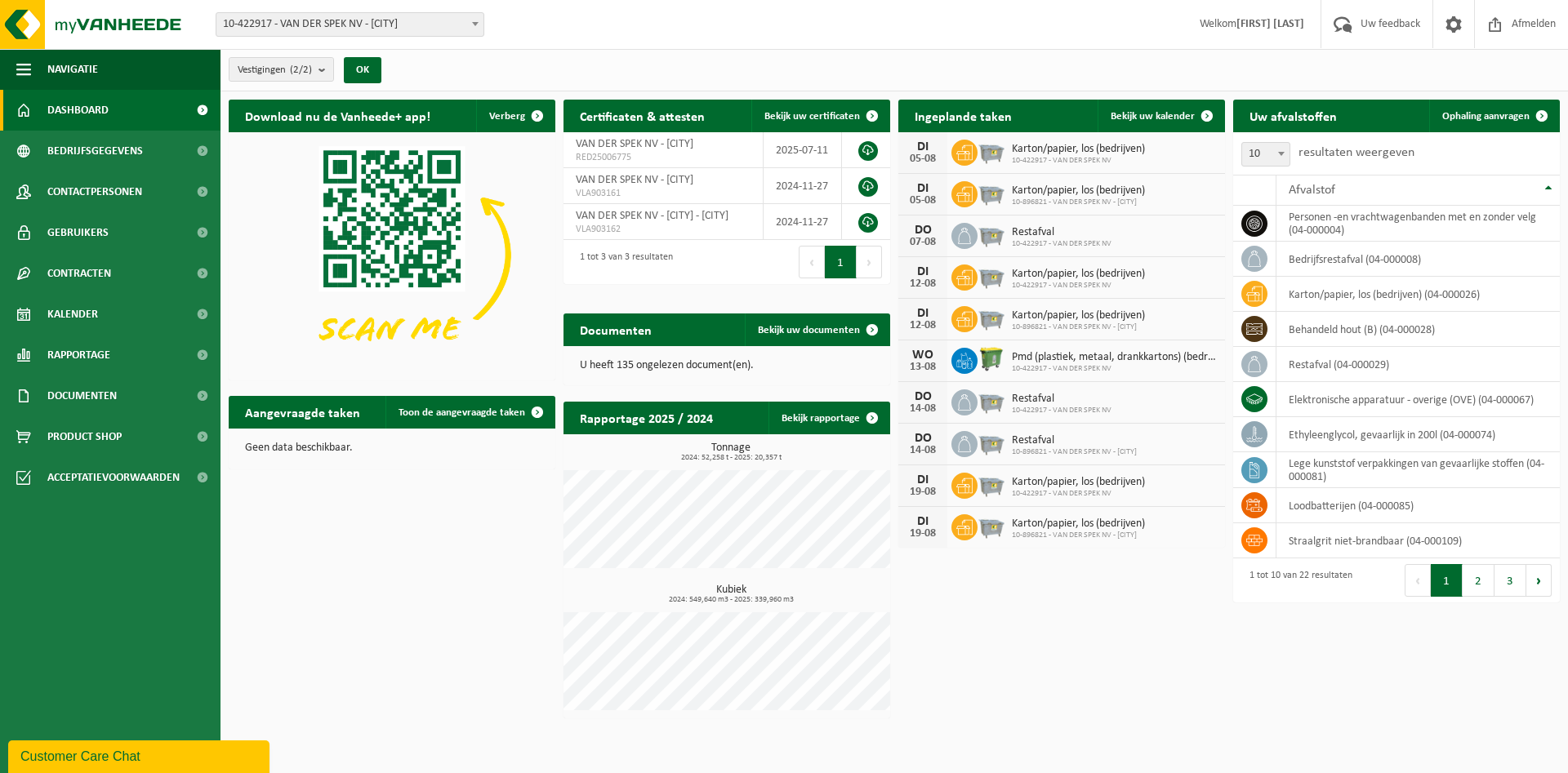 click on "Vestiging:       10-422917 - VAN DER SPEK NV - TERNAT 10-896821 - VAN DER SPEK NV - WAMBEEK - WAMBEEK 10-905033 - PHILIPS - DENDERBELLE   10-422917 - VAN DER SPEK NV - TERNAT          Welkom  CHRISTOPHE DE BRUYN         Uw feedback               Afmelden" at bounding box center [784, 24] 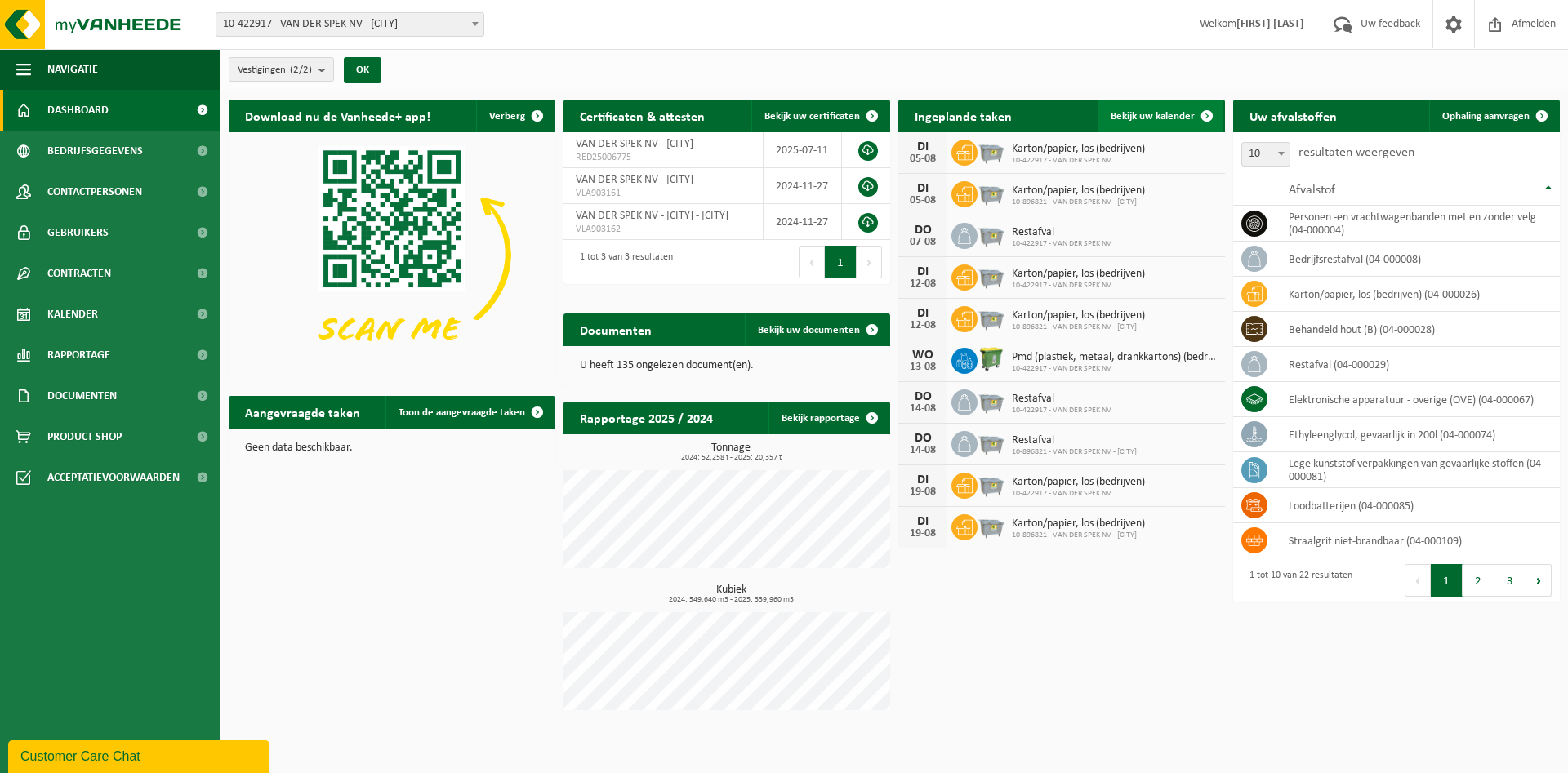 click on "Bekijk uw kalender" at bounding box center (1152, 116) 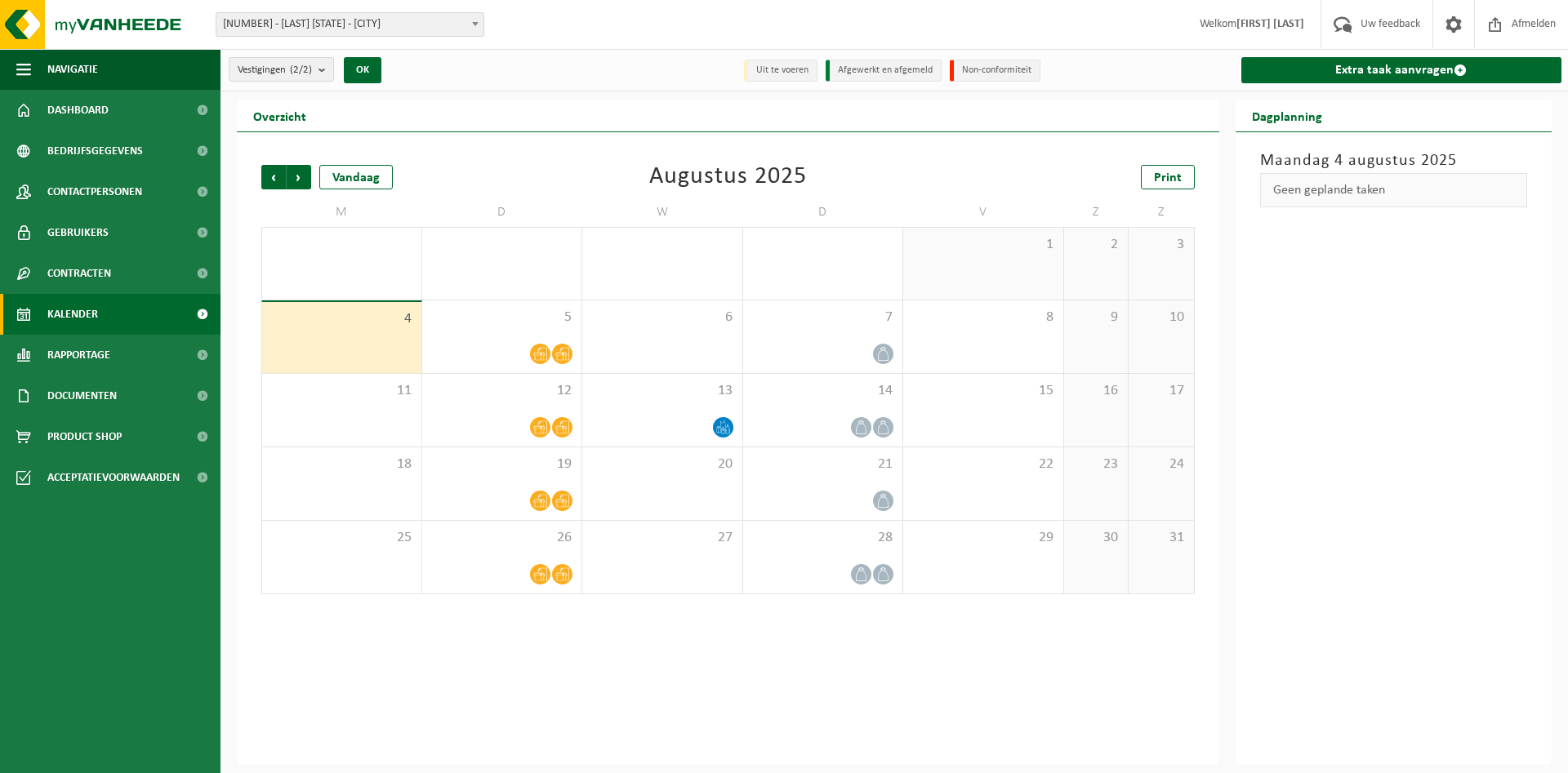 scroll, scrollTop: 0, scrollLeft: 0, axis: both 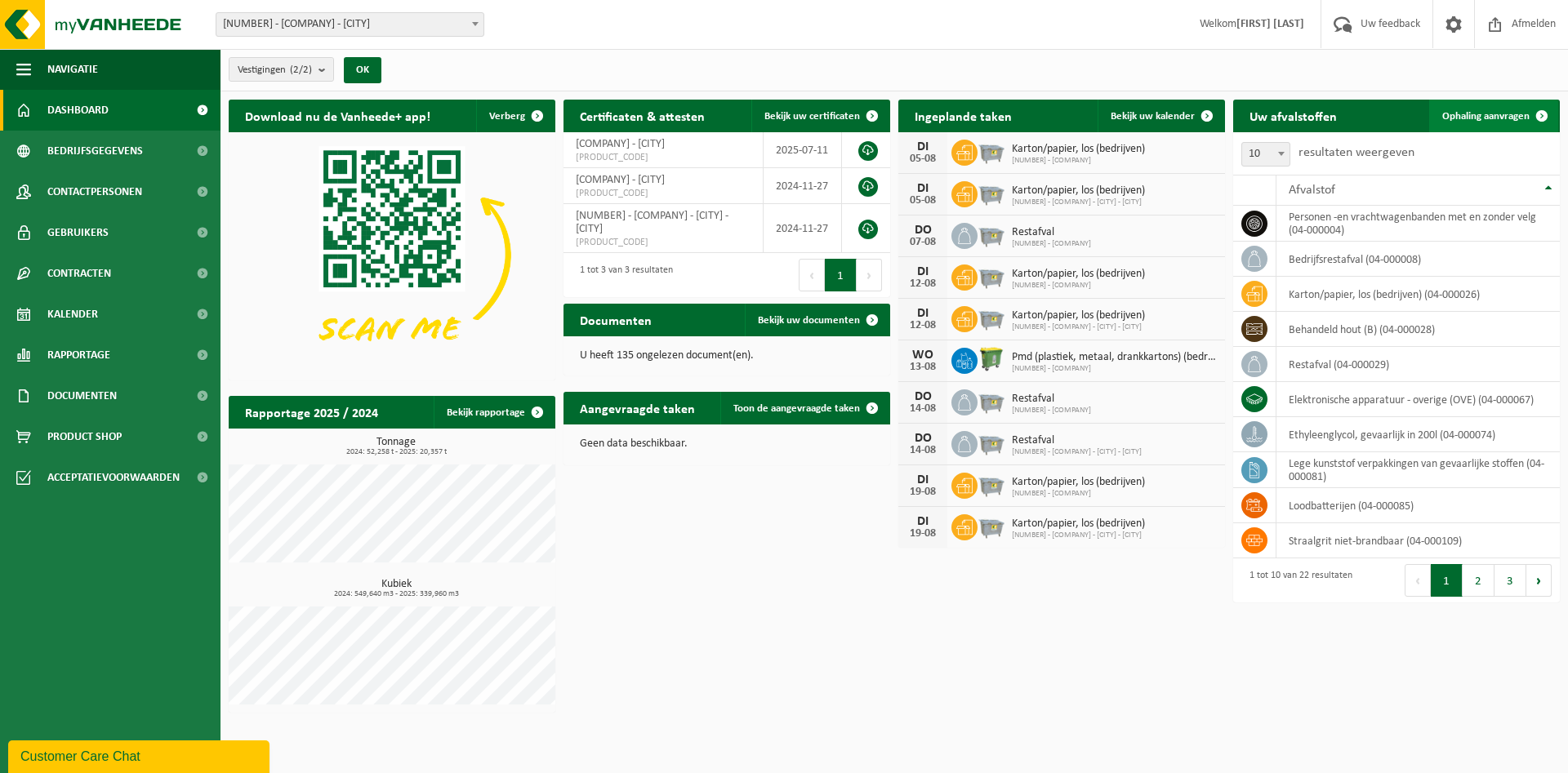 click on "Ophaling aanvragen" at bounding box center [1494, 116] 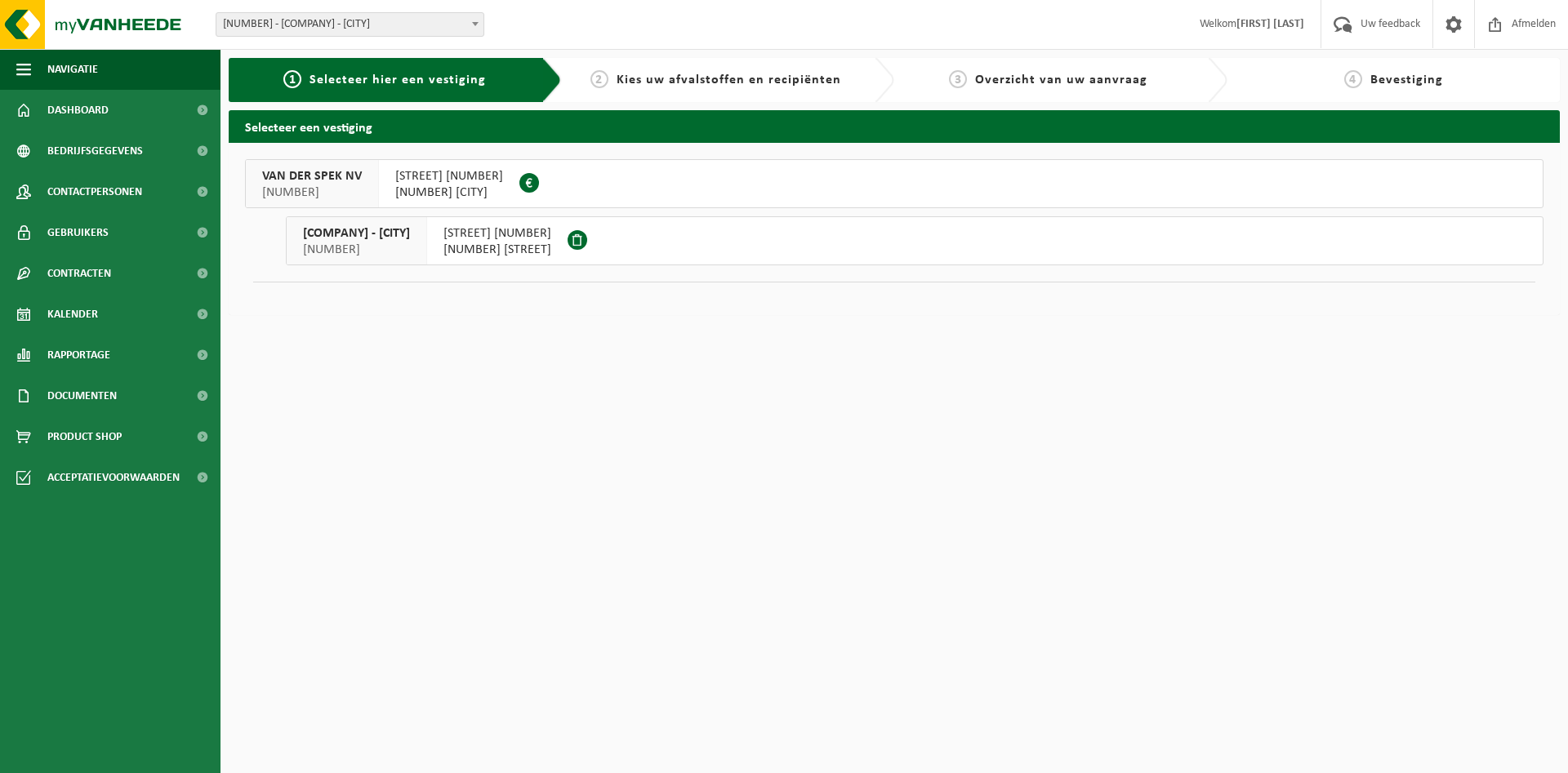 scroll, scrollTop: 0, scrollLeft: 0, axis: both 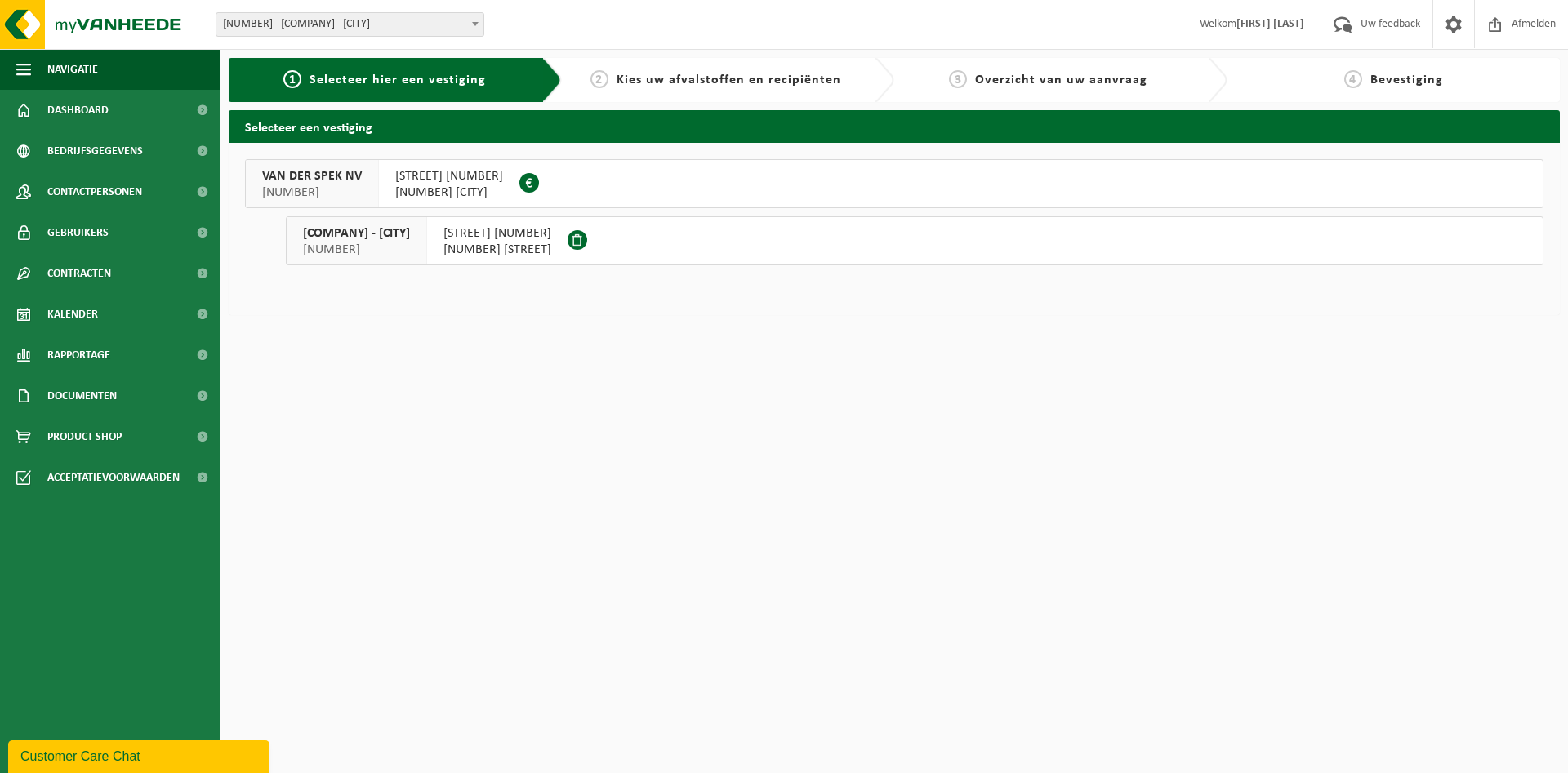 click on "[STREET] [NUMBER]" at bounding box center (449, 176) 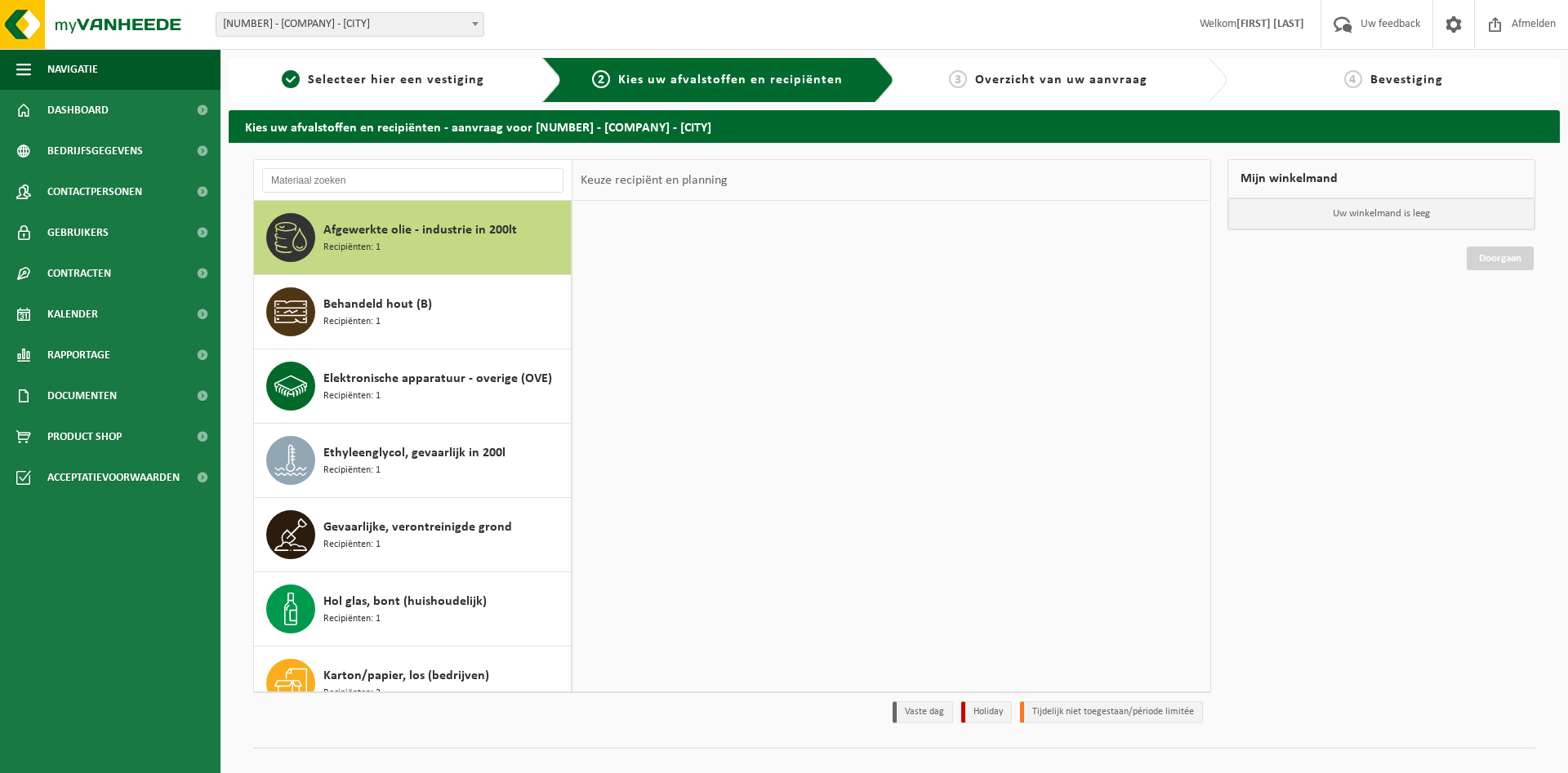 scroll, scrollTop: 0, scrollLeft: 0, axis: both 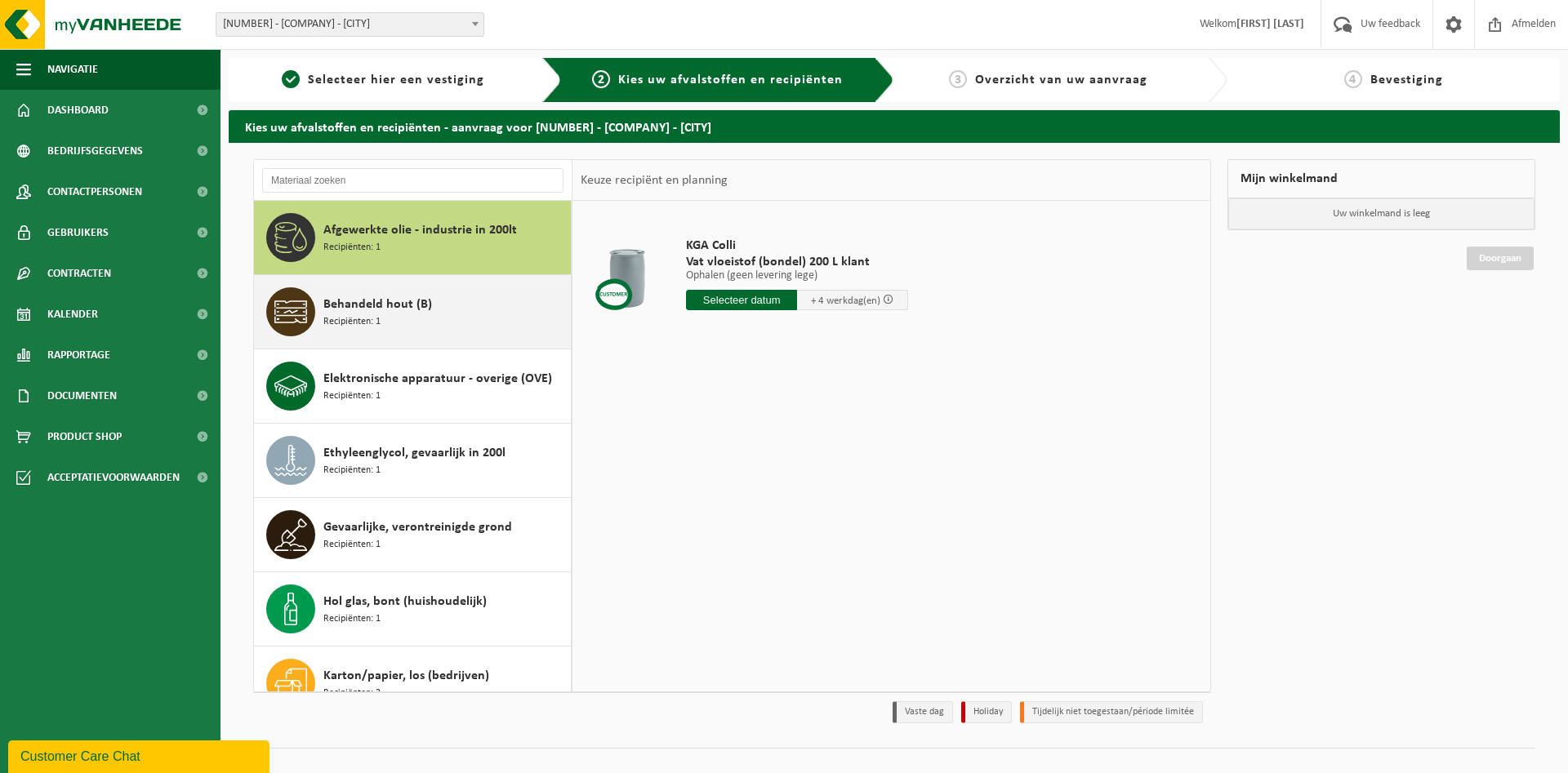 click on "Recipiënten: 1" at bounding box center [352, 322] 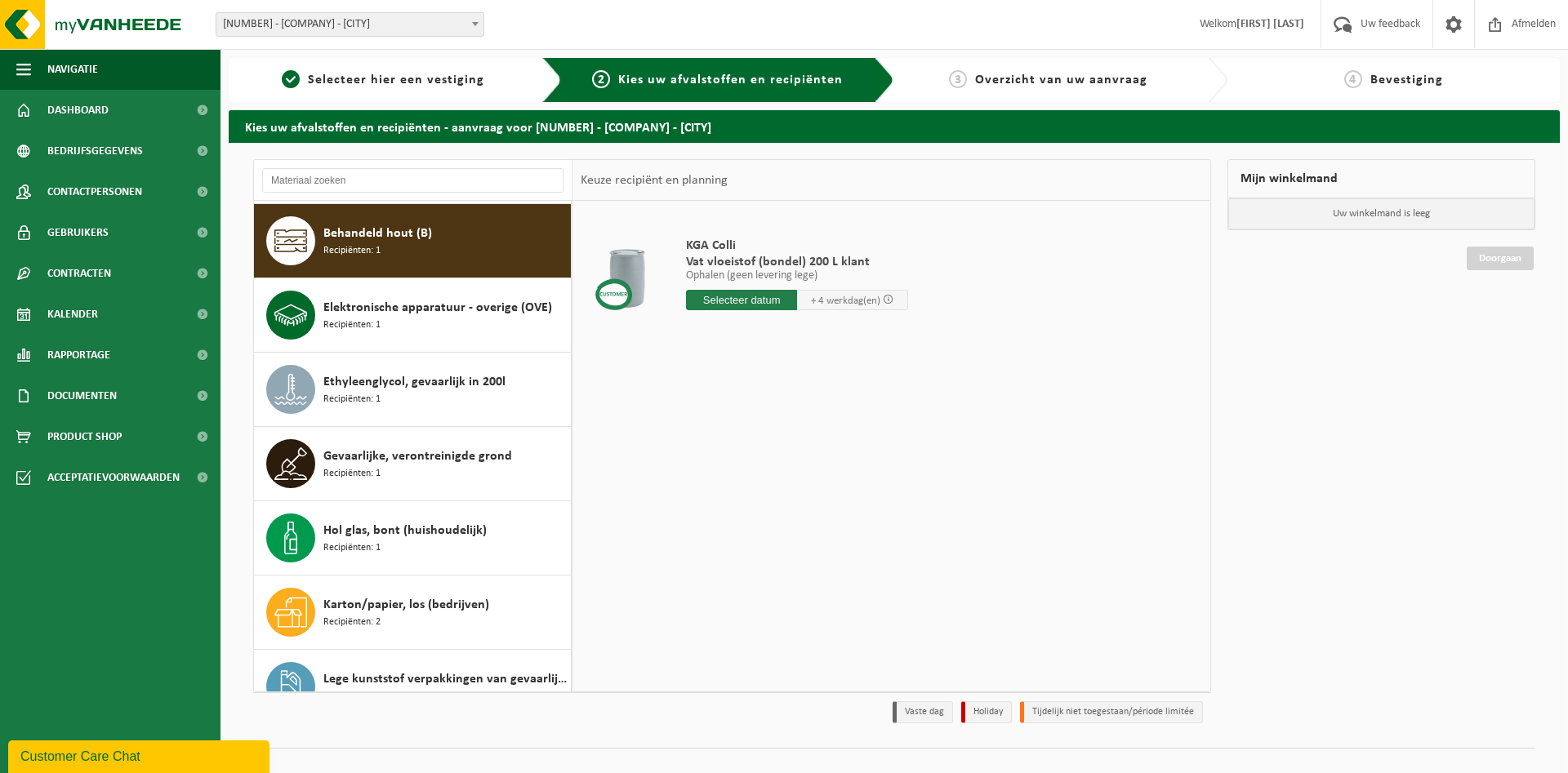 scroll, scrollTop: 74, scrollLeft: 0, axis: vertical 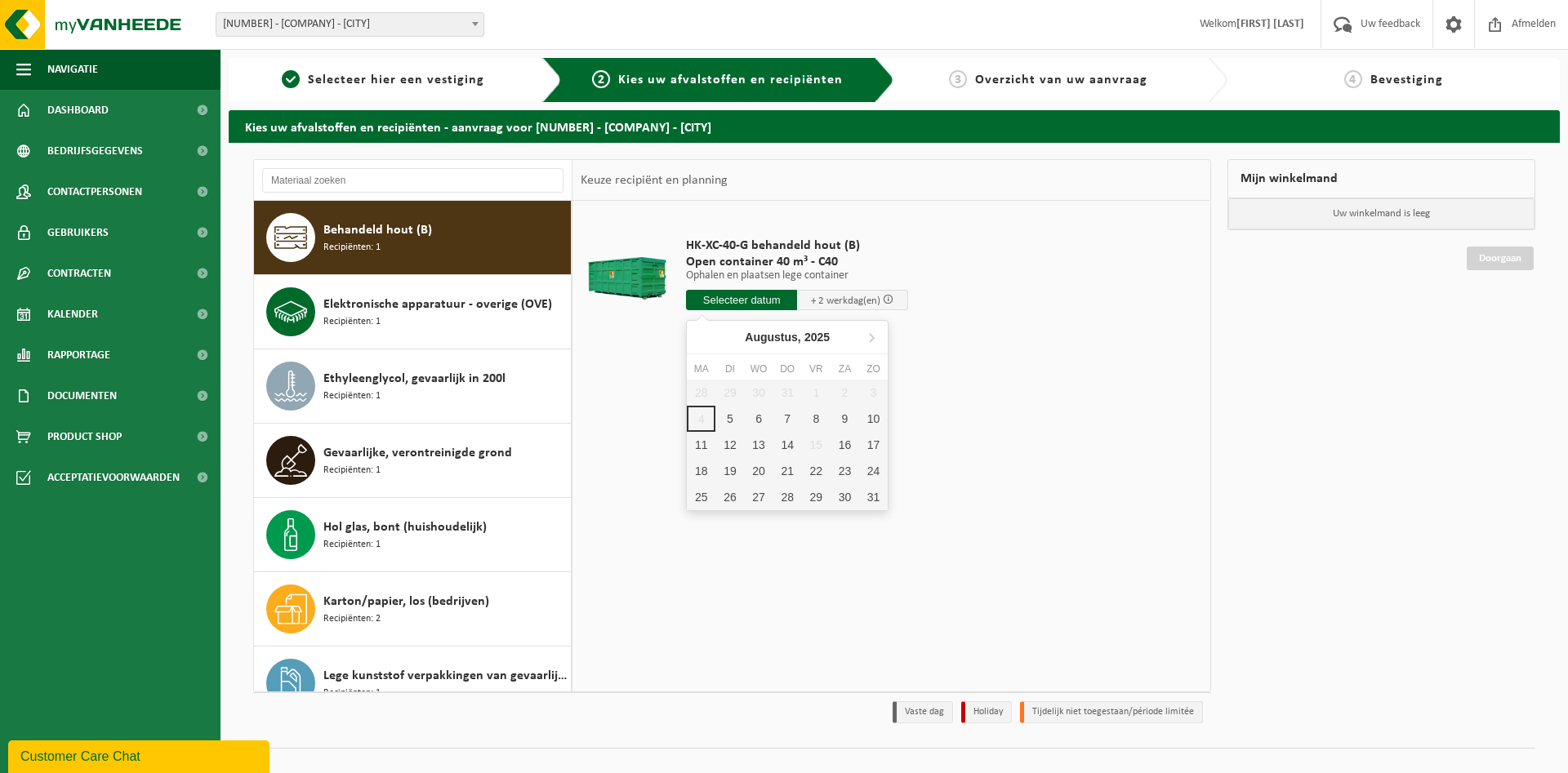 click at bounding box center [742, 300] 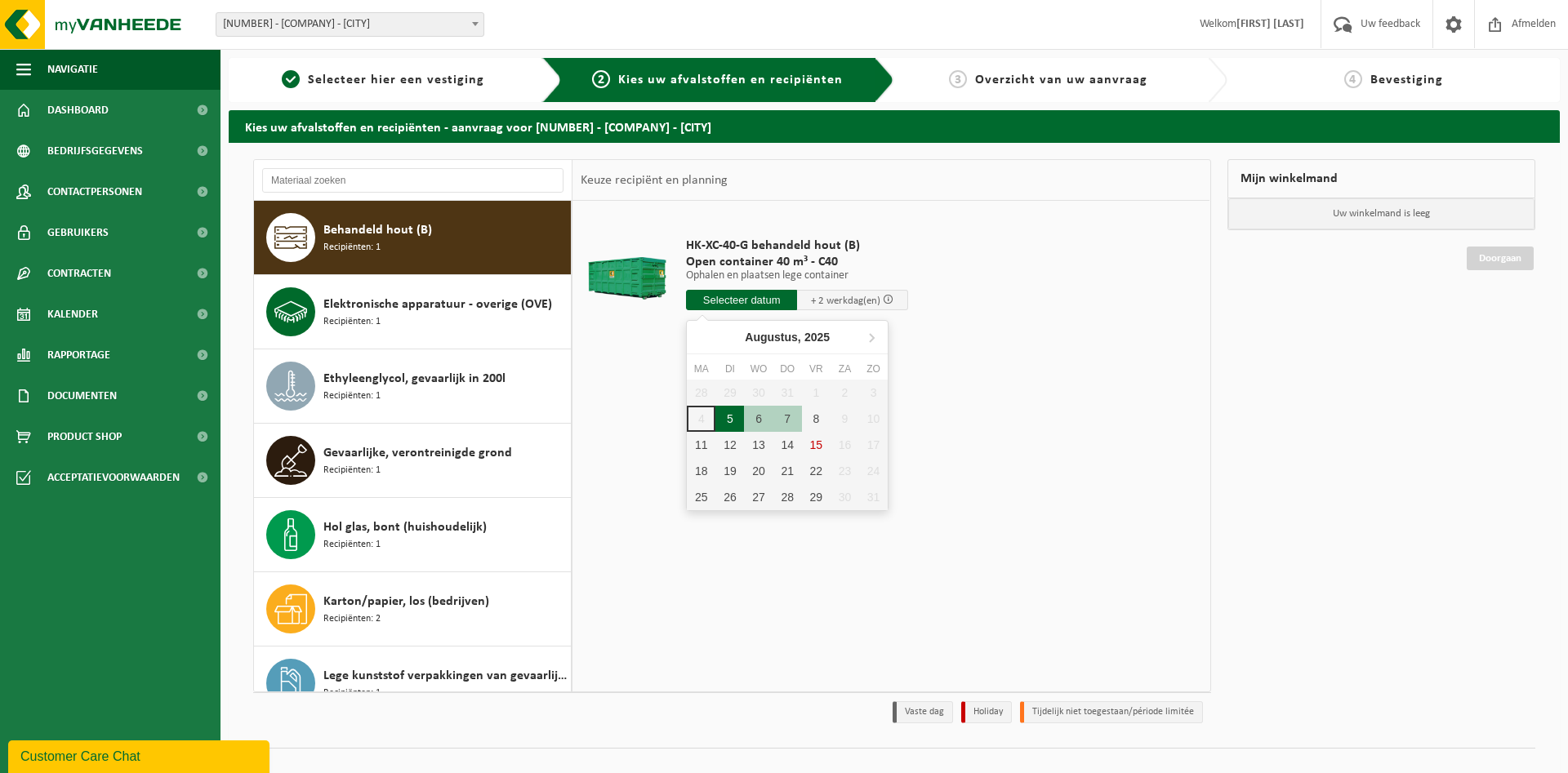 click on "5" at bounding box center (729, 419) 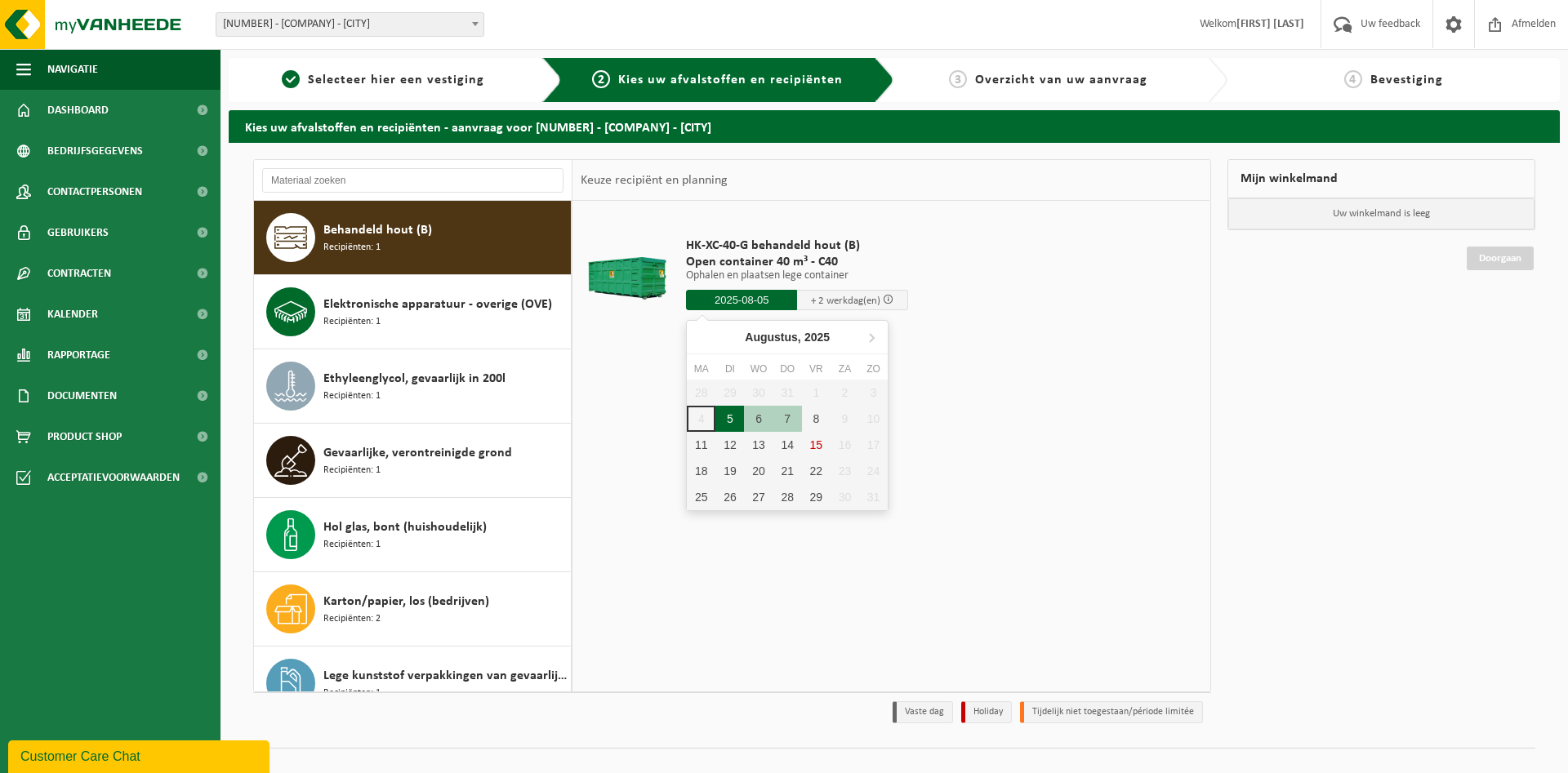 type on "Van 2025-08-05" 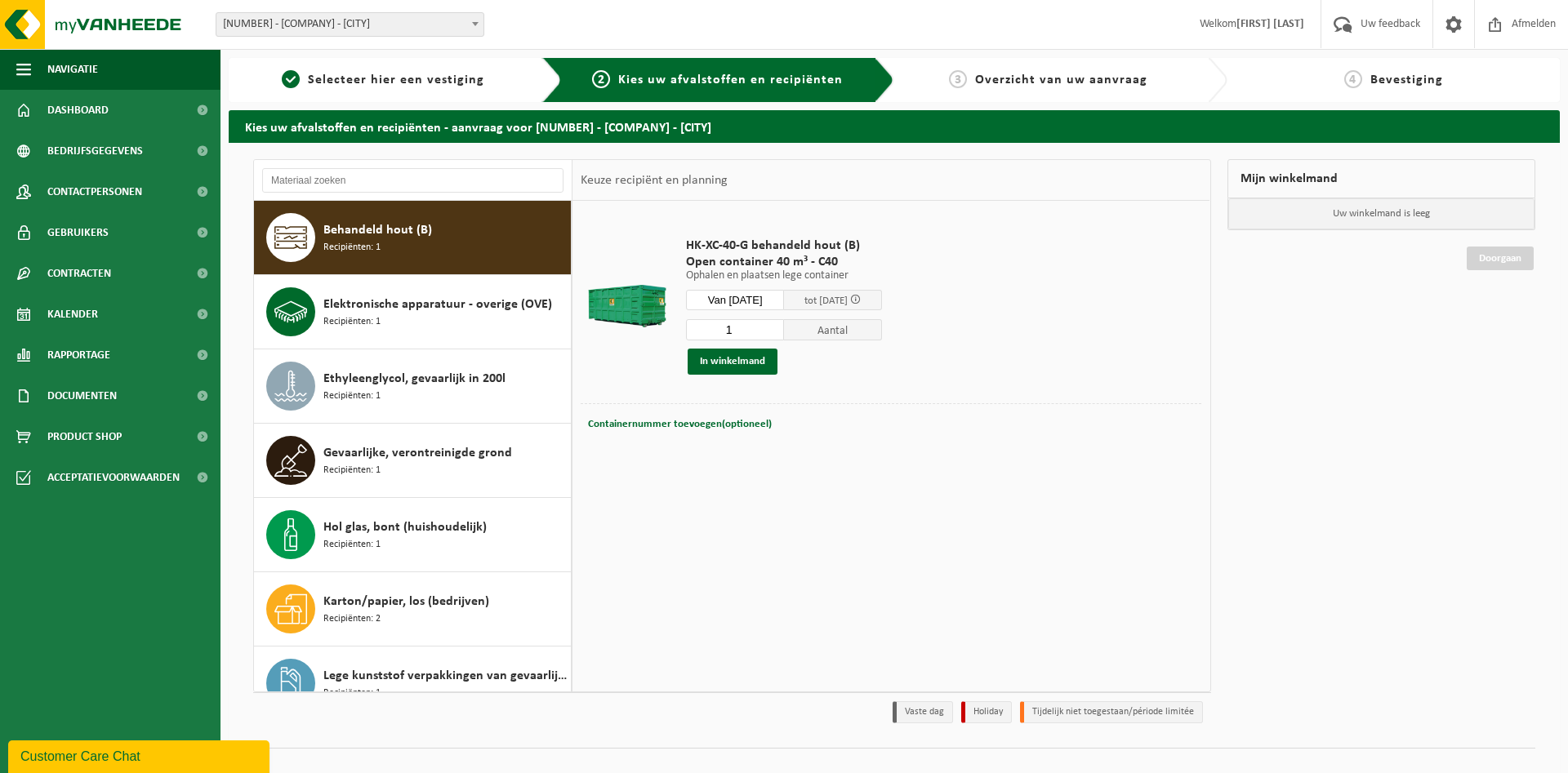 scroll, scrollTop: 74, scrollLeft: 0, axis: vertical 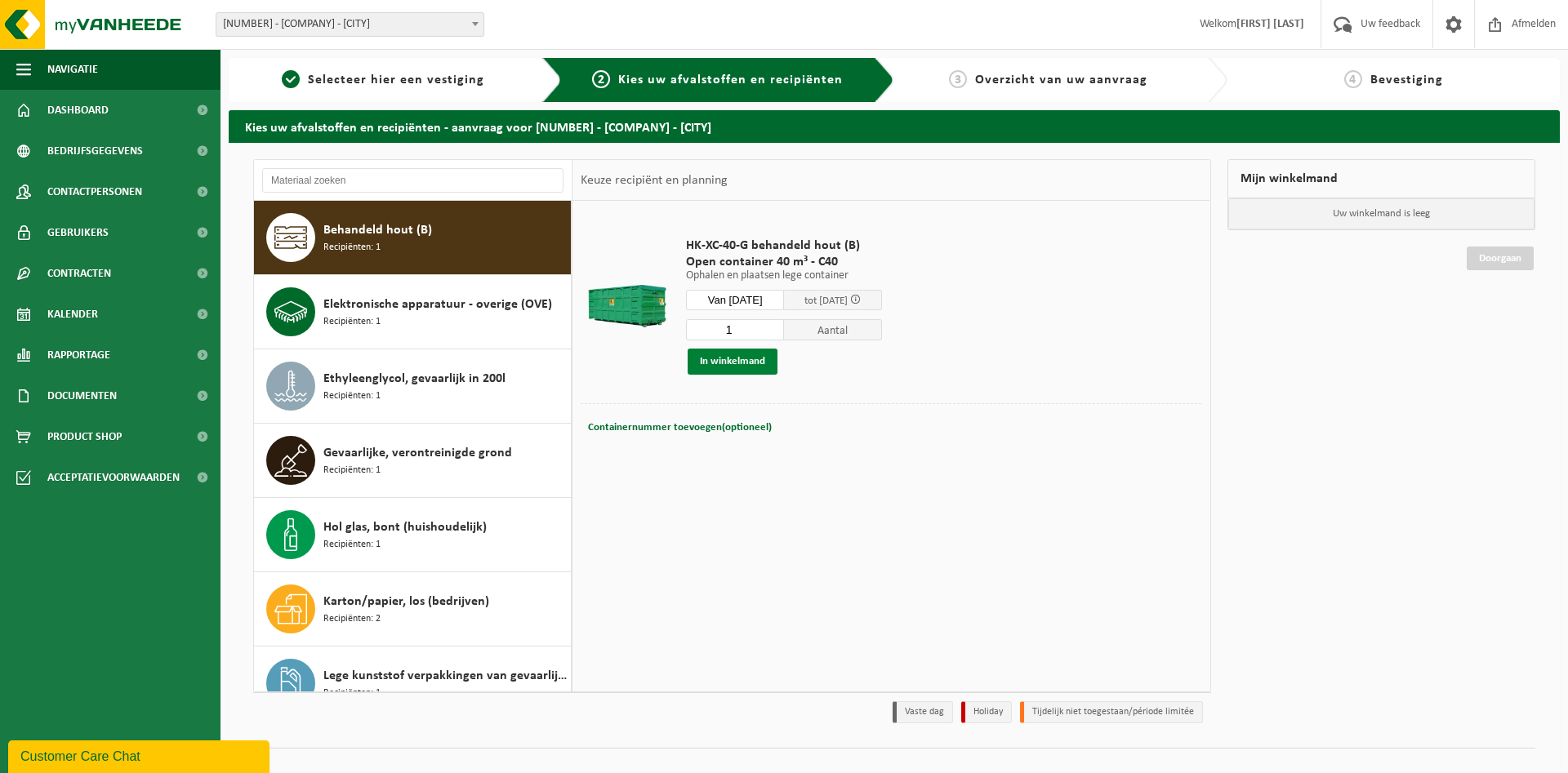 click on "In winkelmand" at bounding box center [733, 362] 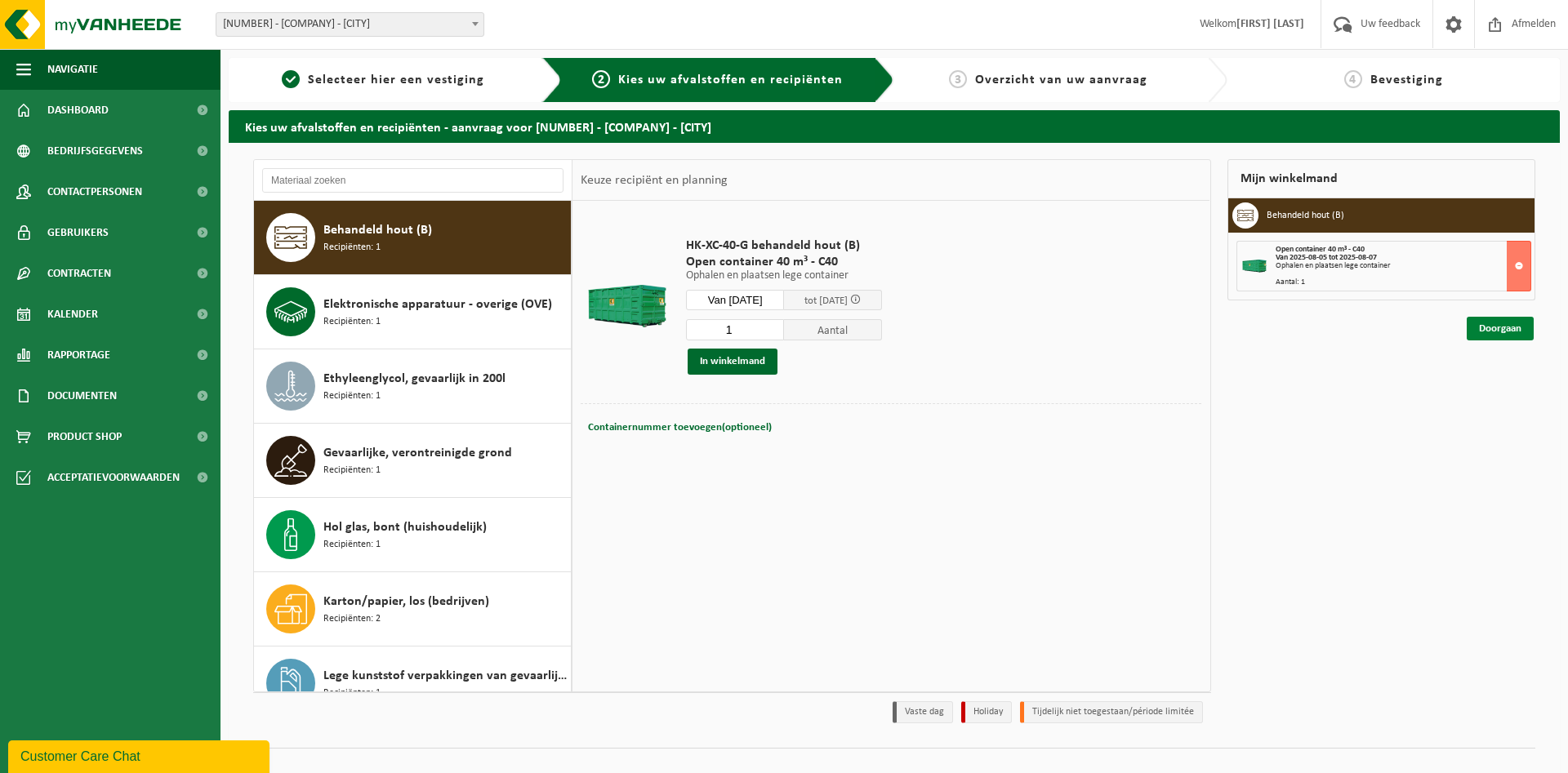 click on "Doorgaan" at bounding box center (1500, 328) 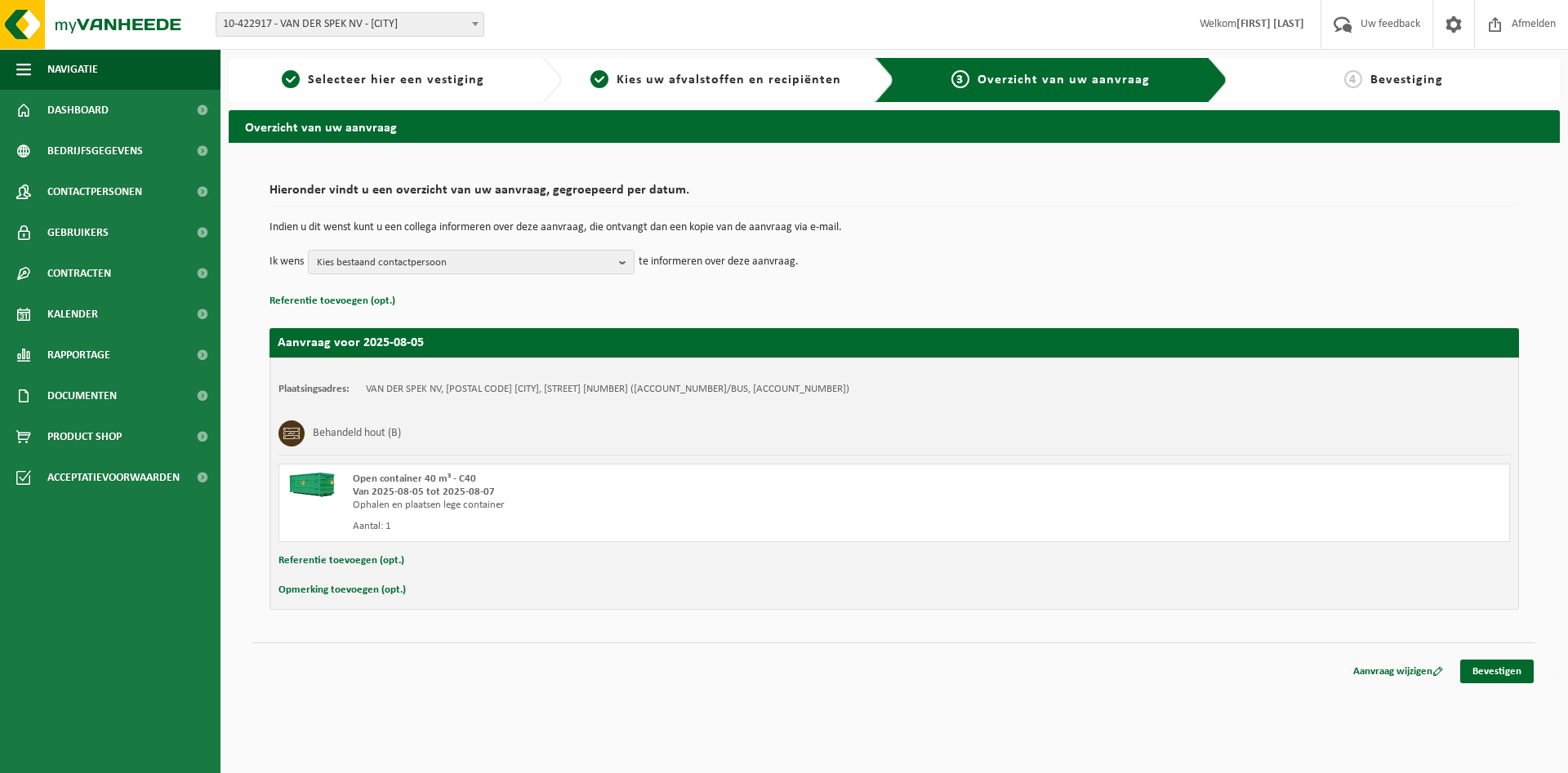 scroll, scrollTop: 0, scrollLeft: 0, axis: both 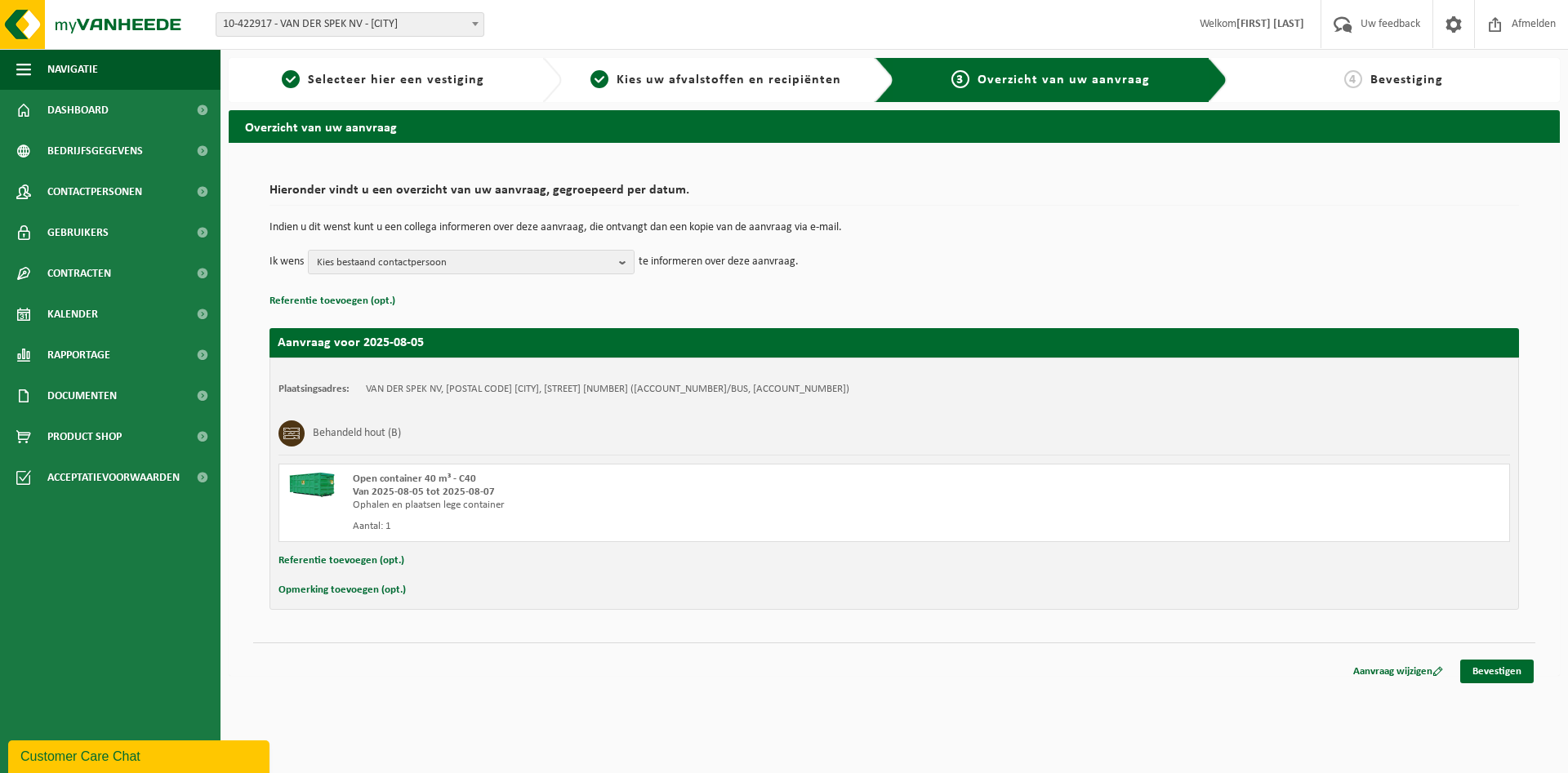 drag, startPoint x: 354, startPoint y: 479, endPoint x: 552, endPoint y: 515, distance: 201.24612 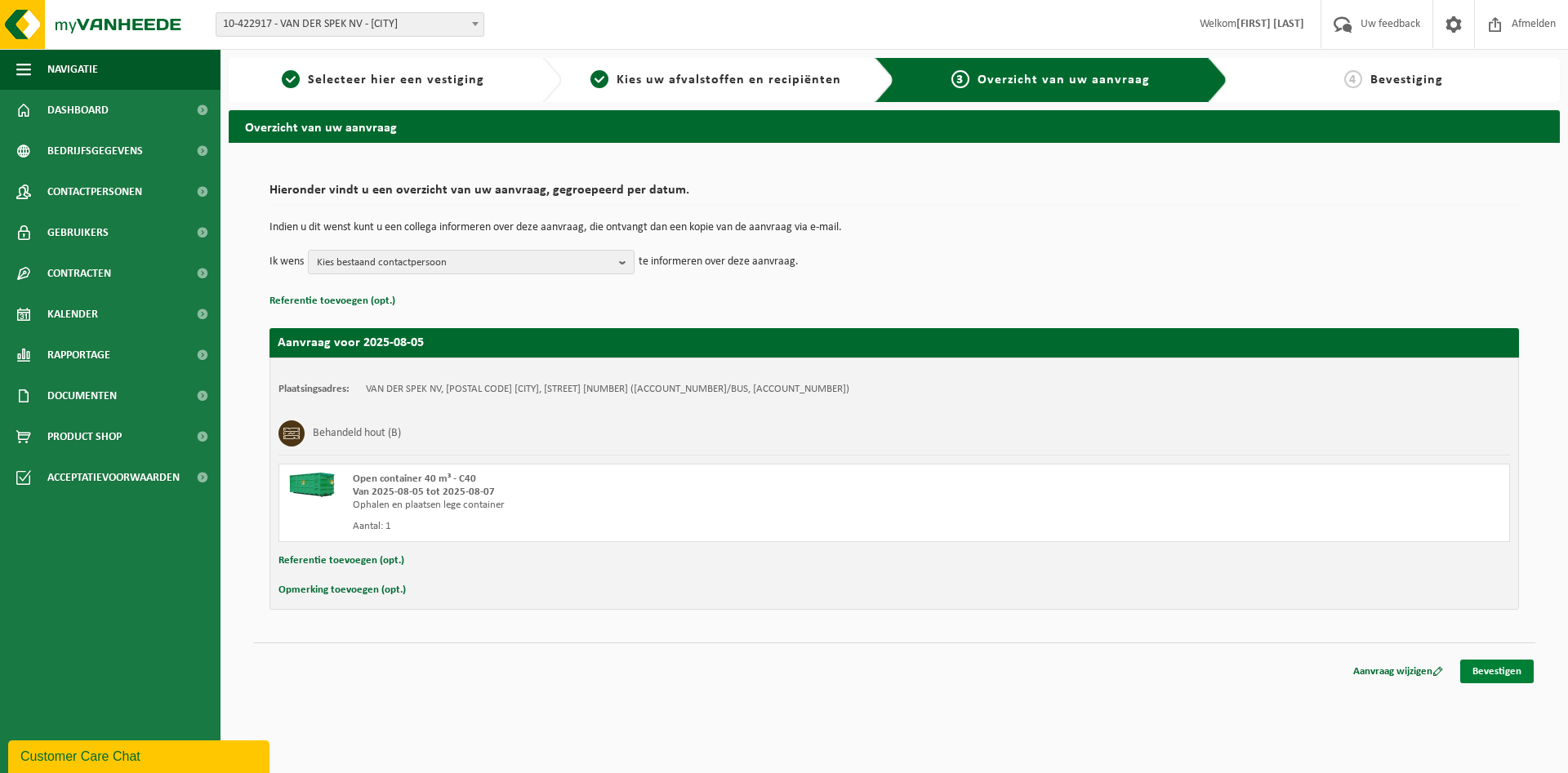 click on "Bevestigen" at bounding box center [1497, 671] 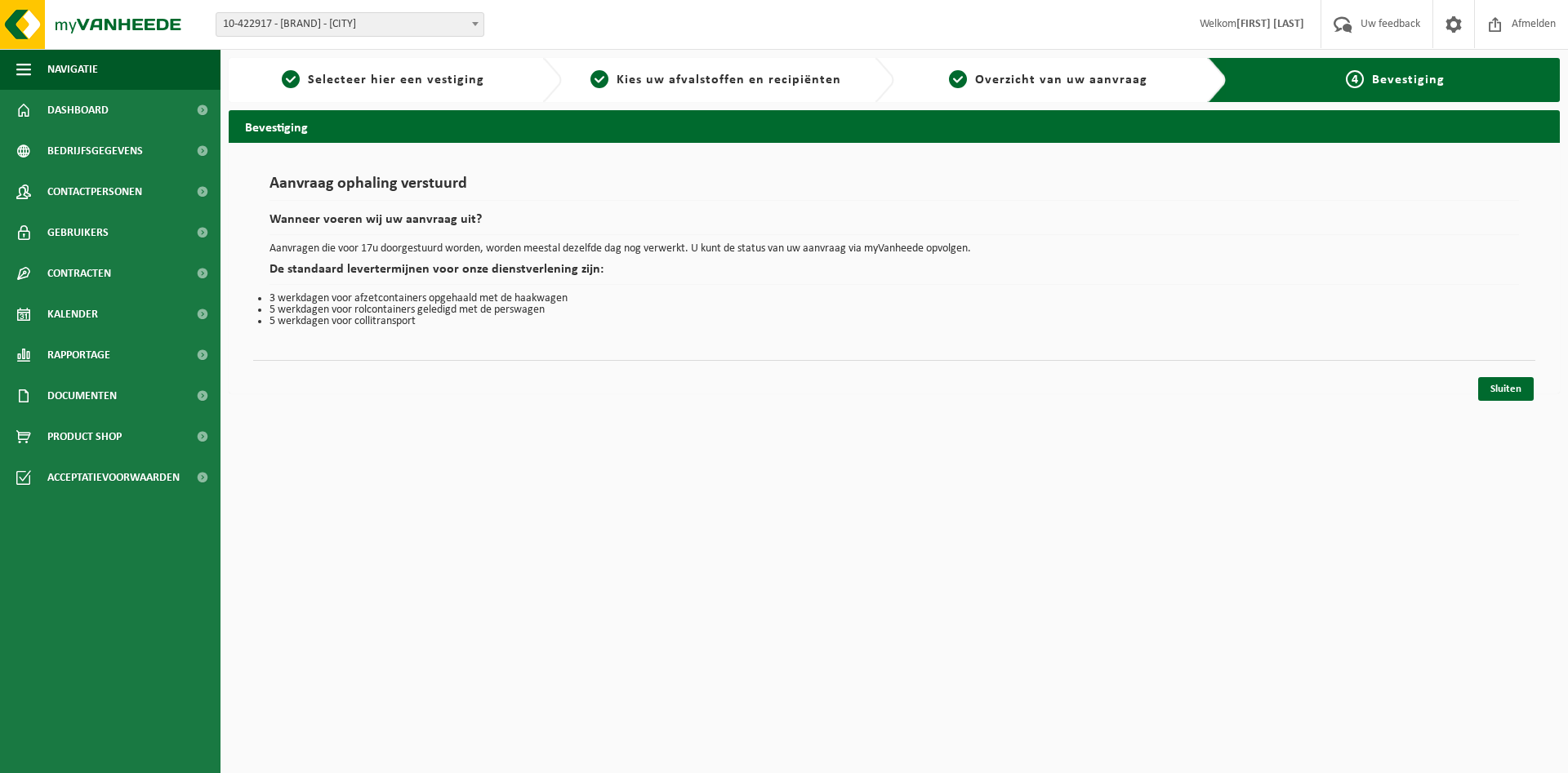 scroll, scrollTop: 0, scrollLeft: 0, axis: both 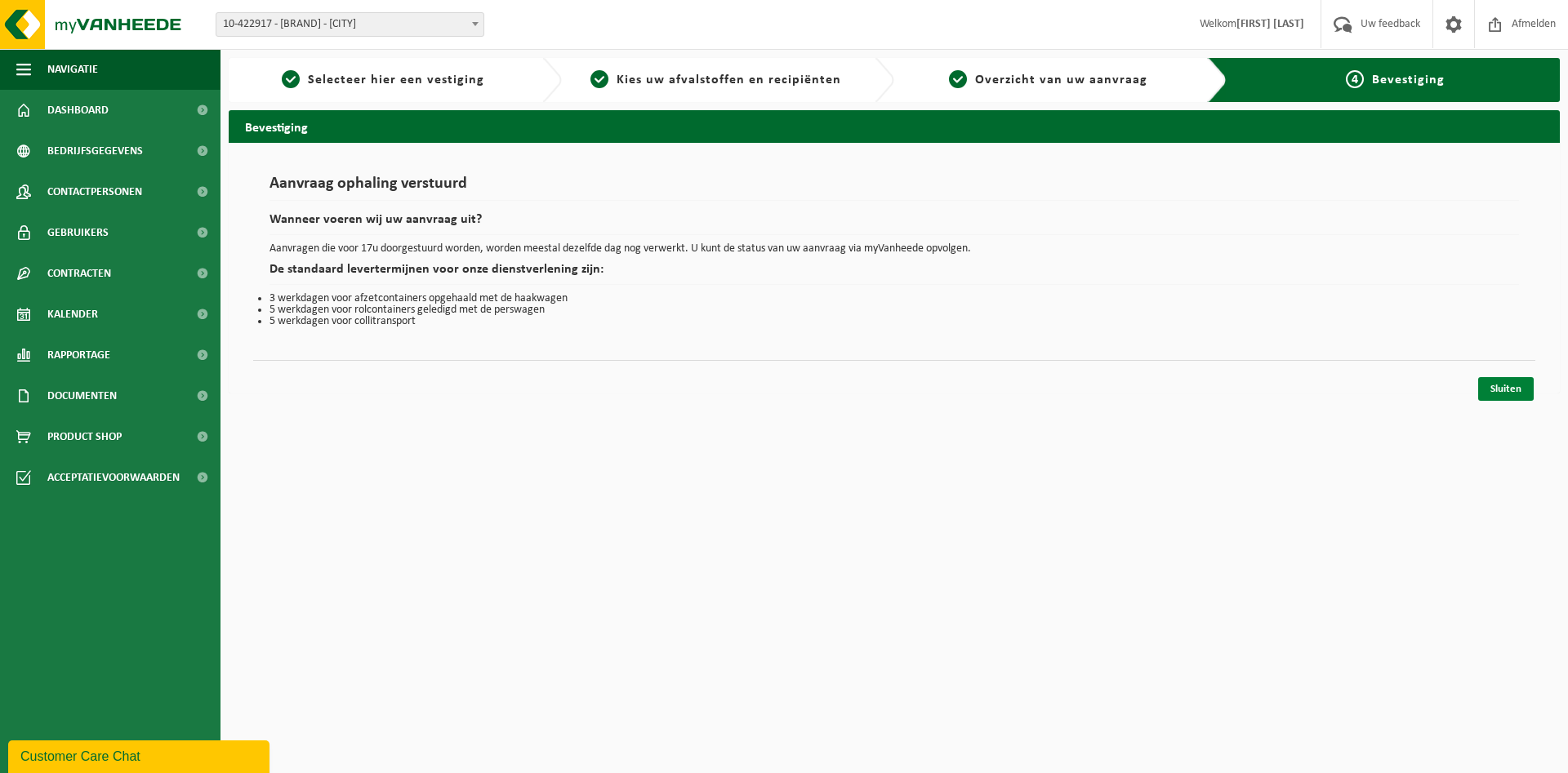 click on "Sluiten" at bounding box center [1506, 389] 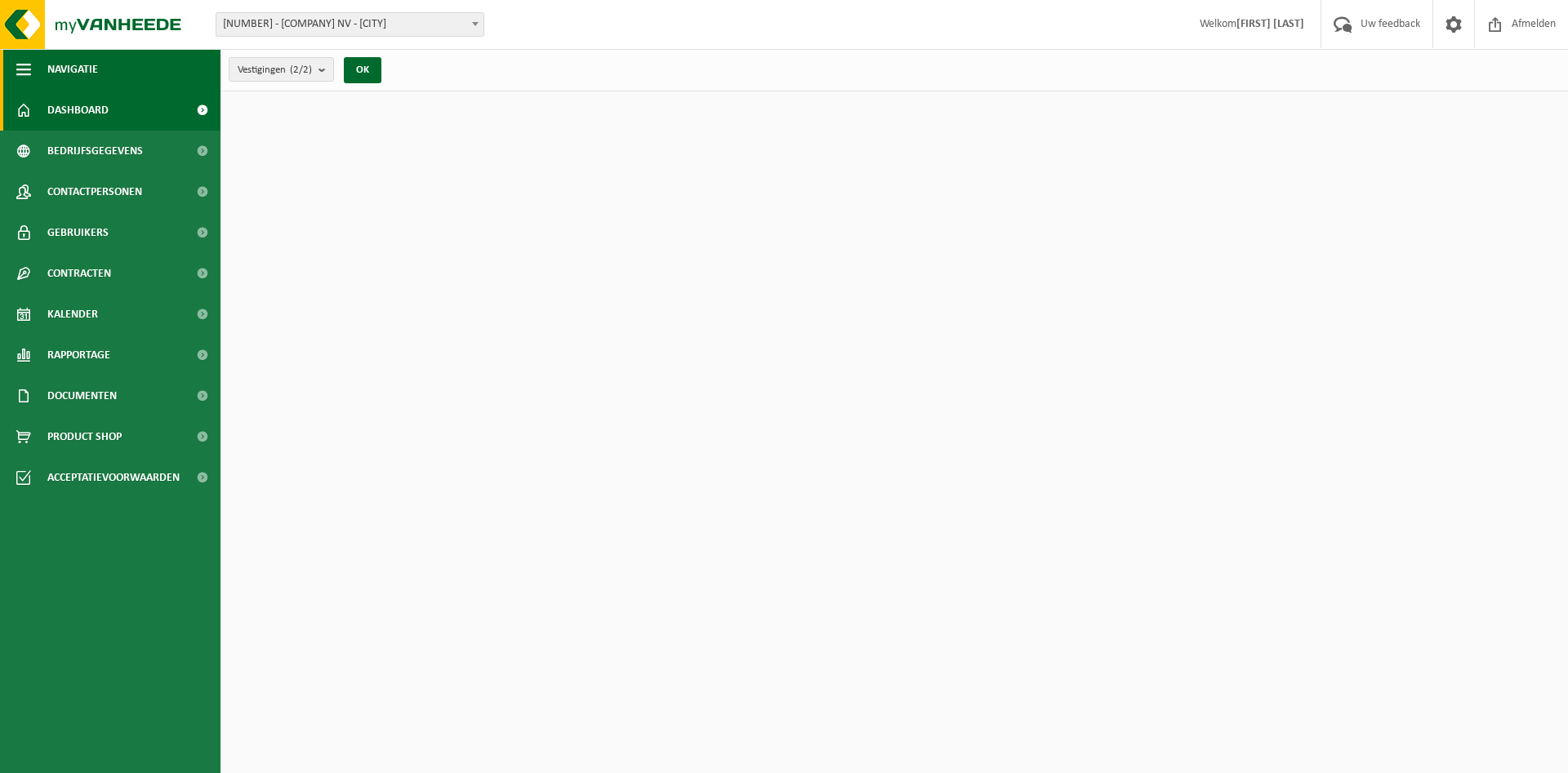 scroll, scrollTop: 0, scrollLeft: 0, axis: both 